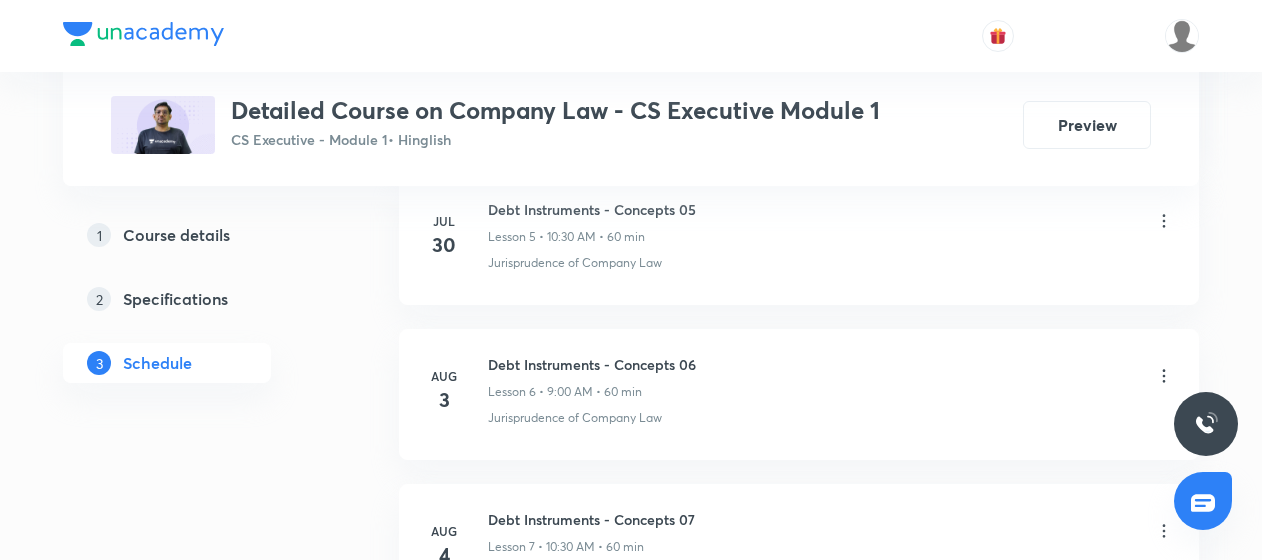 scroll, scrollTop: 0, scrollLeft: 0, axis: both 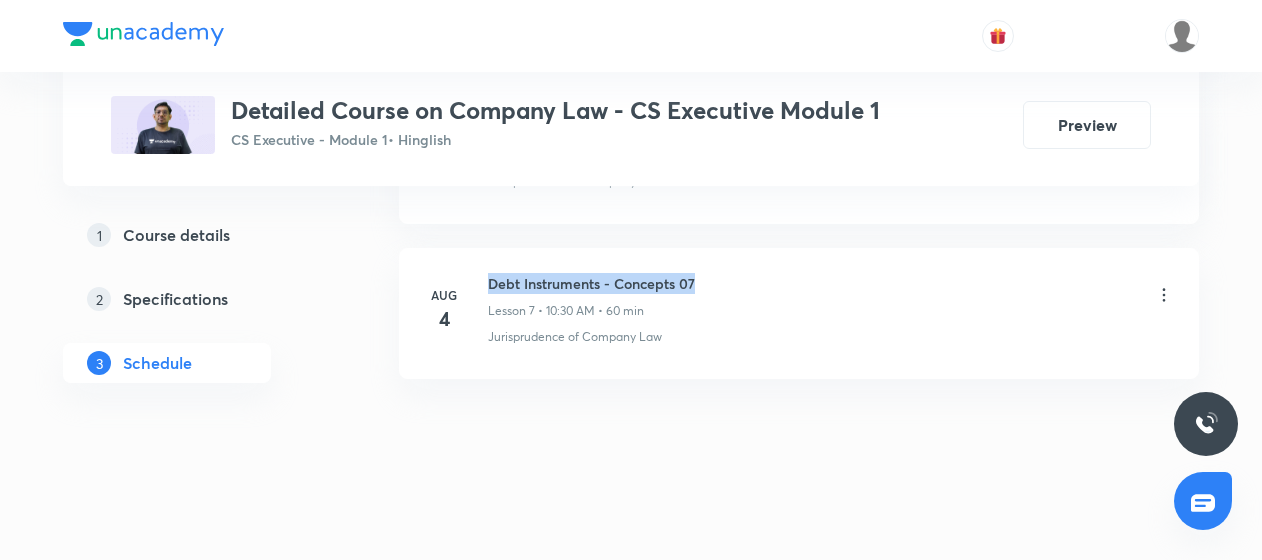 drag, startPoint x: 488, startPoint y: 276, endPoint x: 754, endPoint y: 256, distance: 266.75082 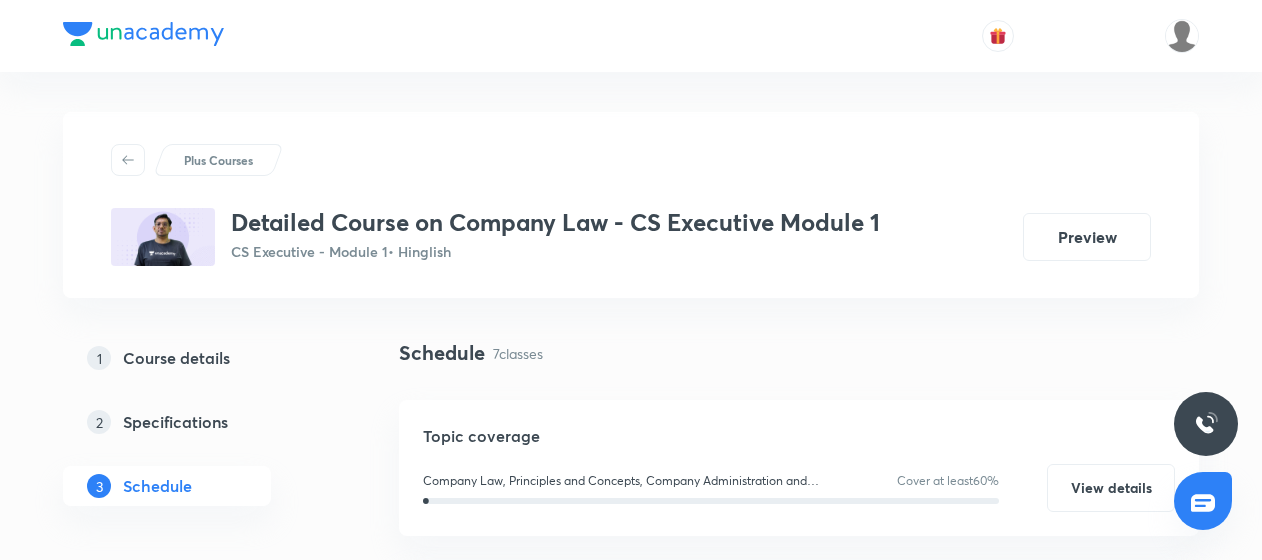 scroll, scrollTop: 413, scrollLeft: 0, axis: vertical 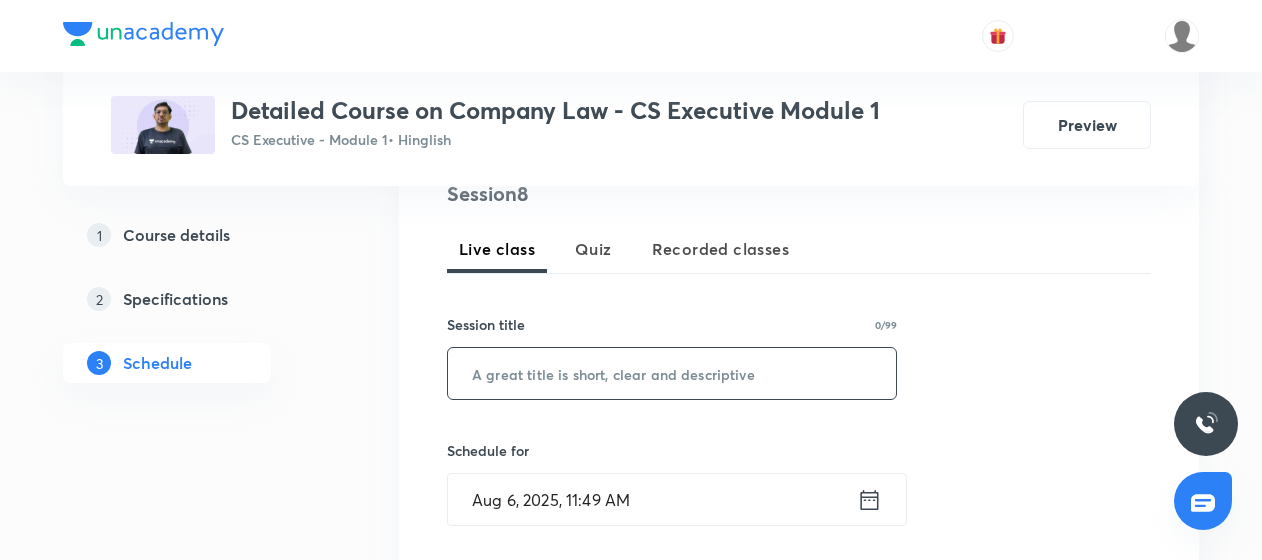click at bounding box center [672, 373] 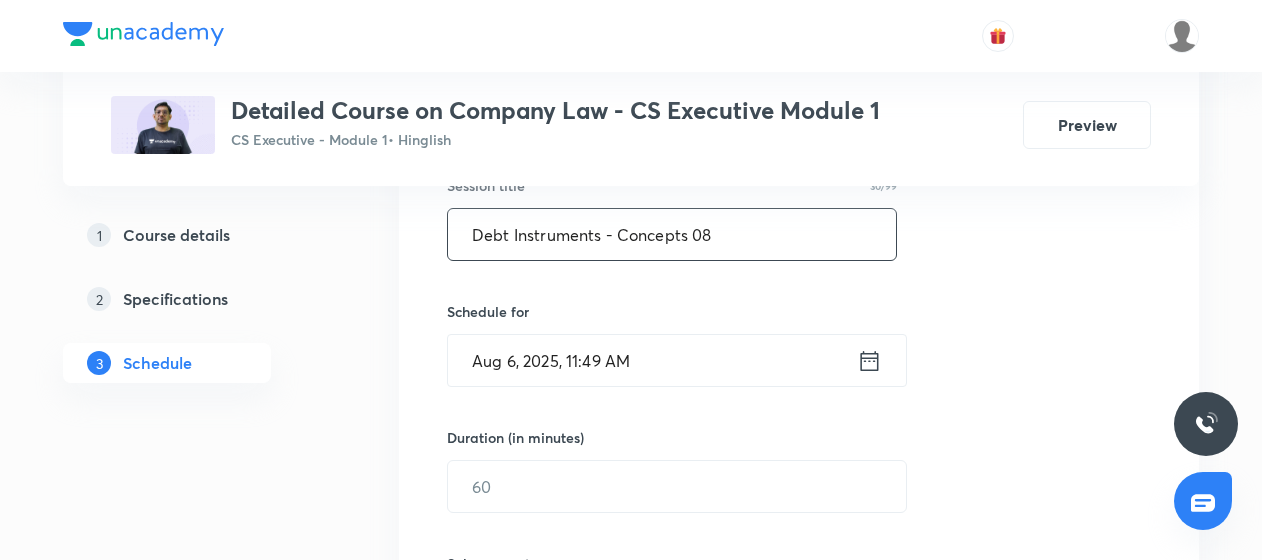 scroll, scrollTop: 553, scrollLeft: 0, axis: vertical 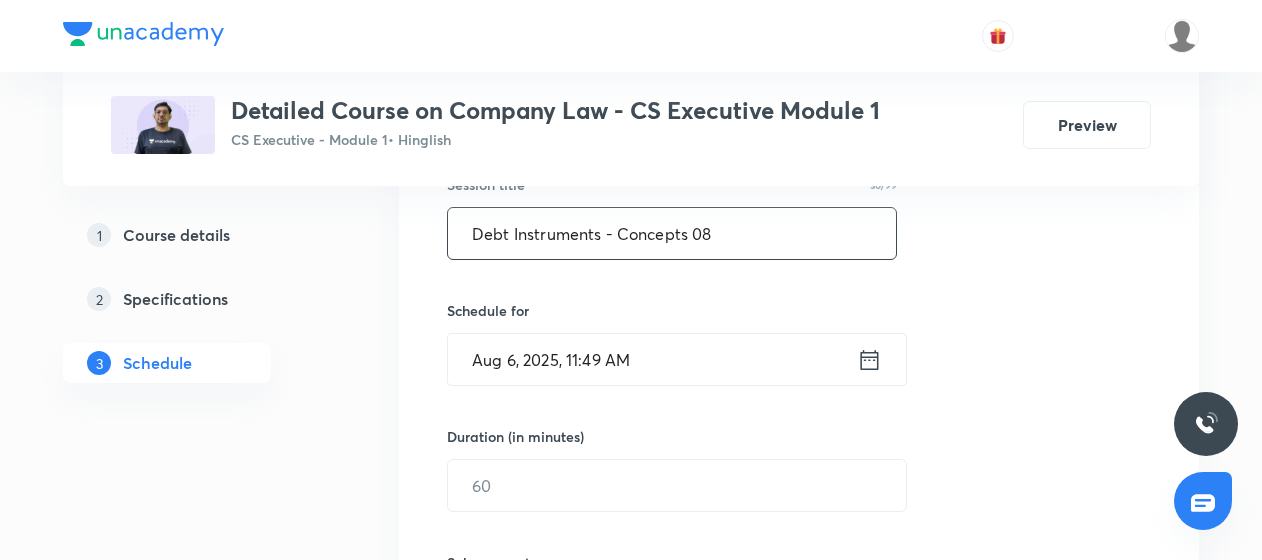 type on "Debt Instruments - Concepts 08" 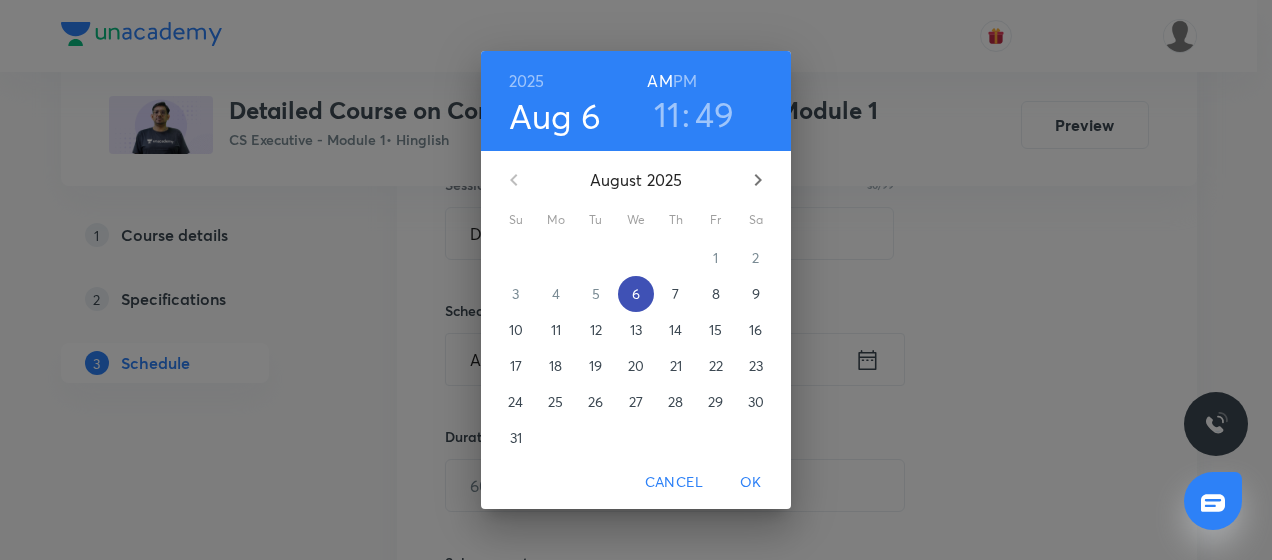 click on "6" at bounding box center [636, 294] 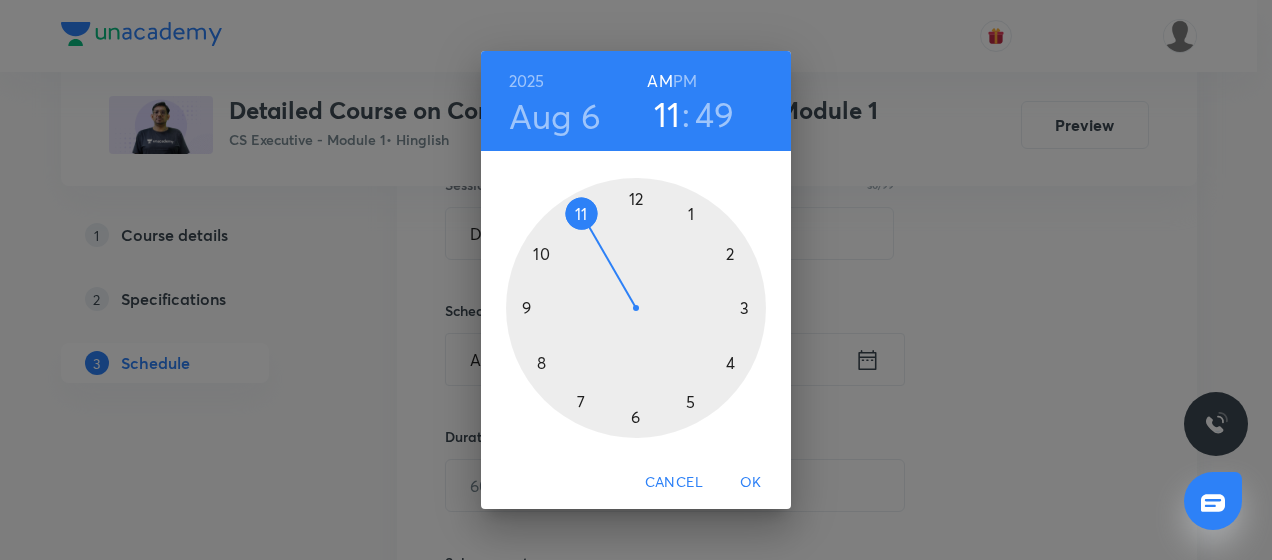 click at bounding box center [636, 308] 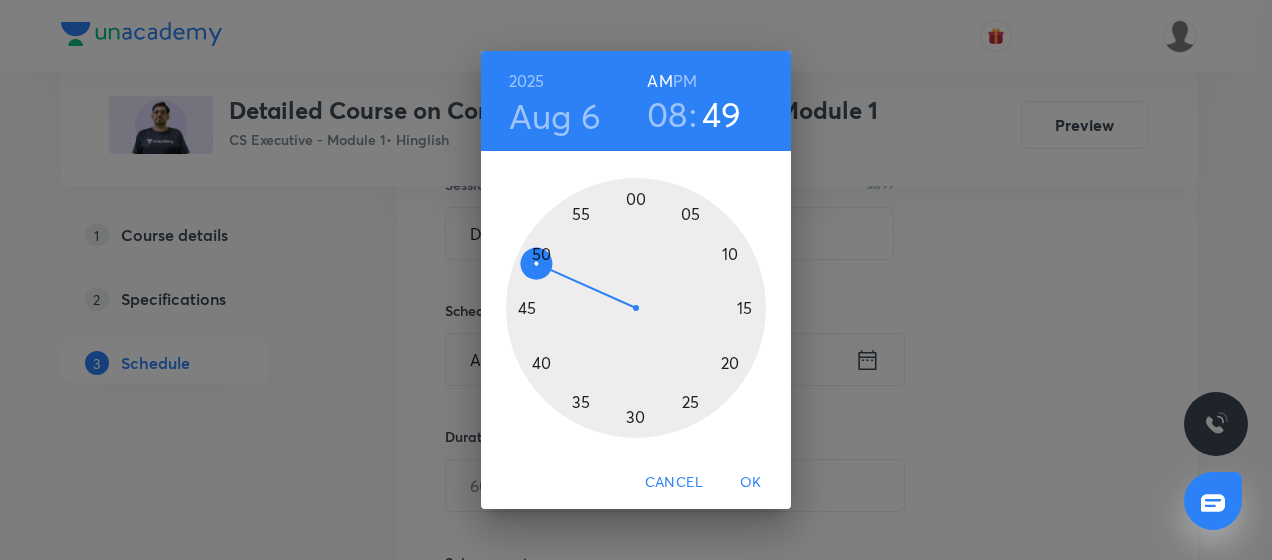 click on "PM" at bounding box center (685, 81) 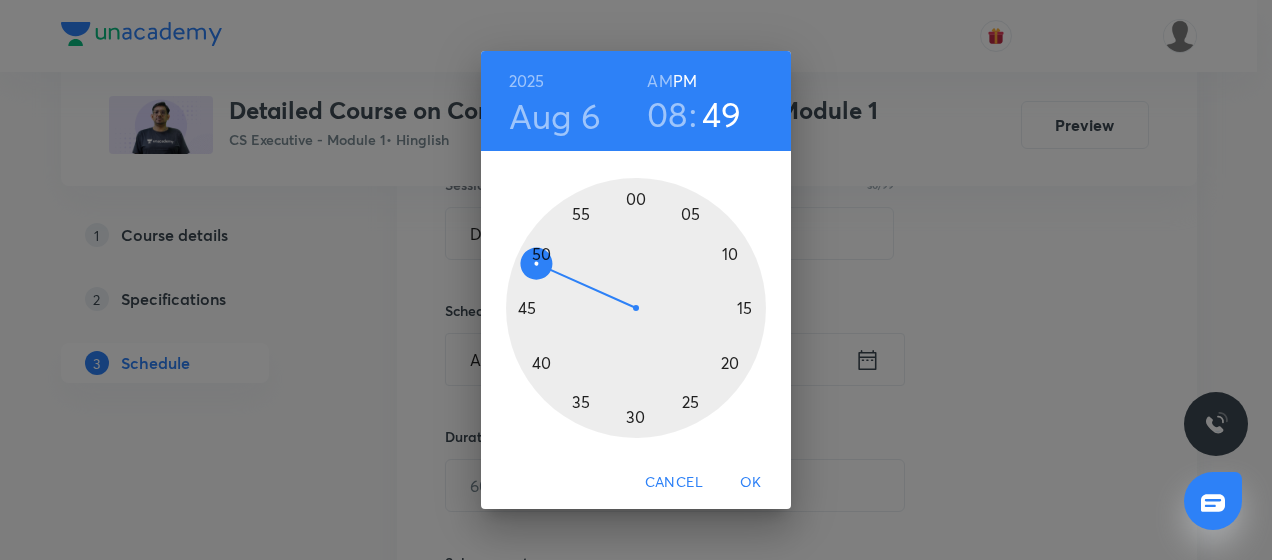 click at bounding box center [636, 308] 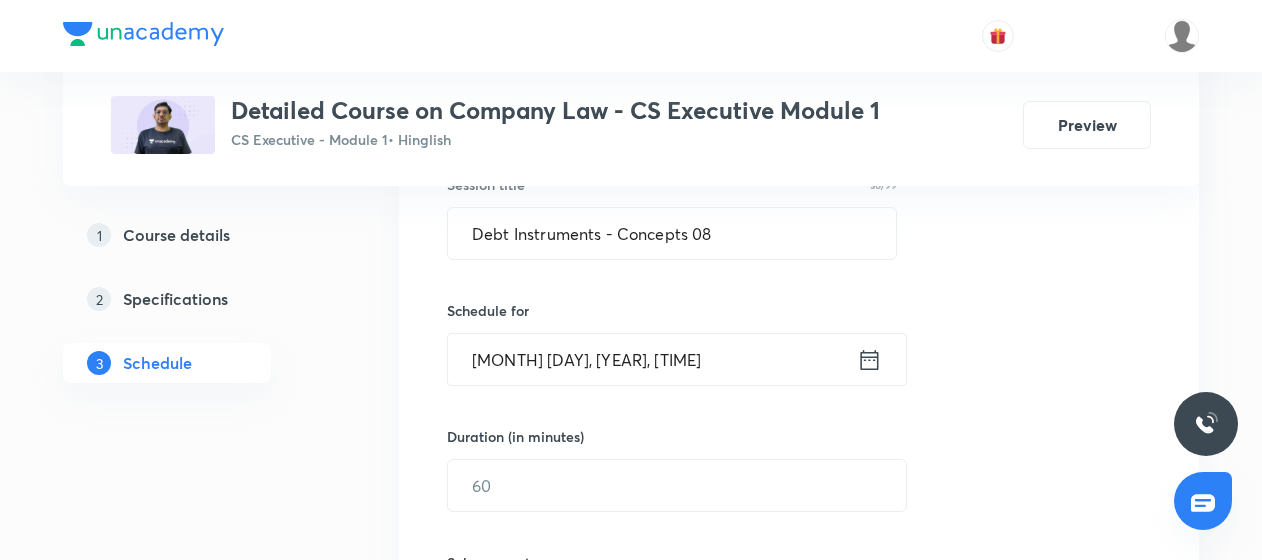 click on "Aug 6, 2025, 8:11 PM ​" at bounding box center [677, 359] 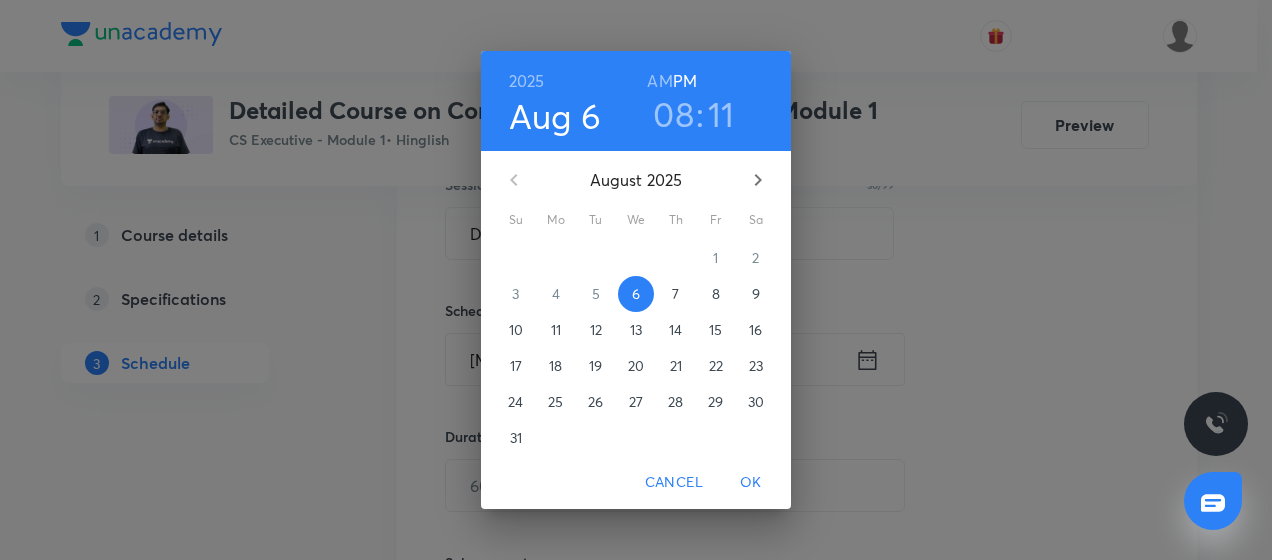 click on "11" at bounding box center (721, 114) 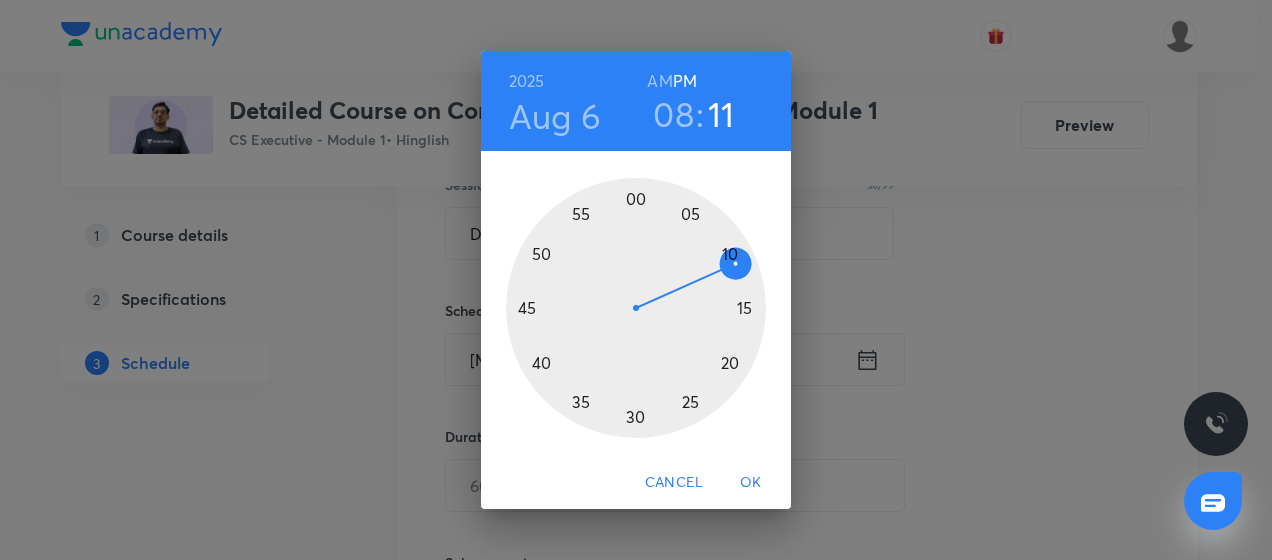 click at bounding box center [636, 308] 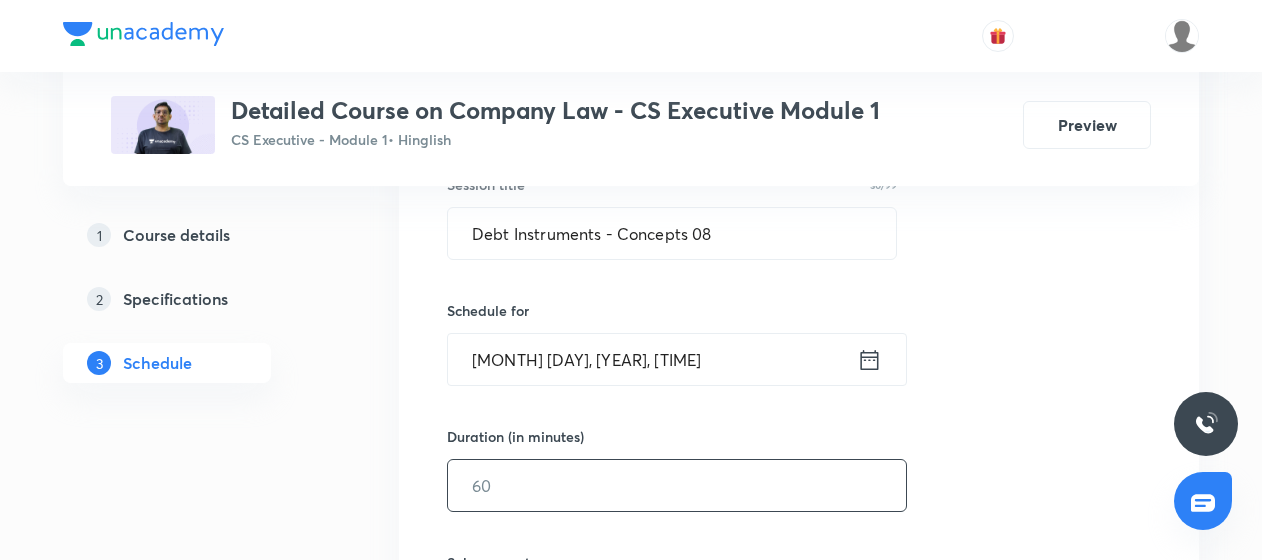 click at bounding box center (677, 485) 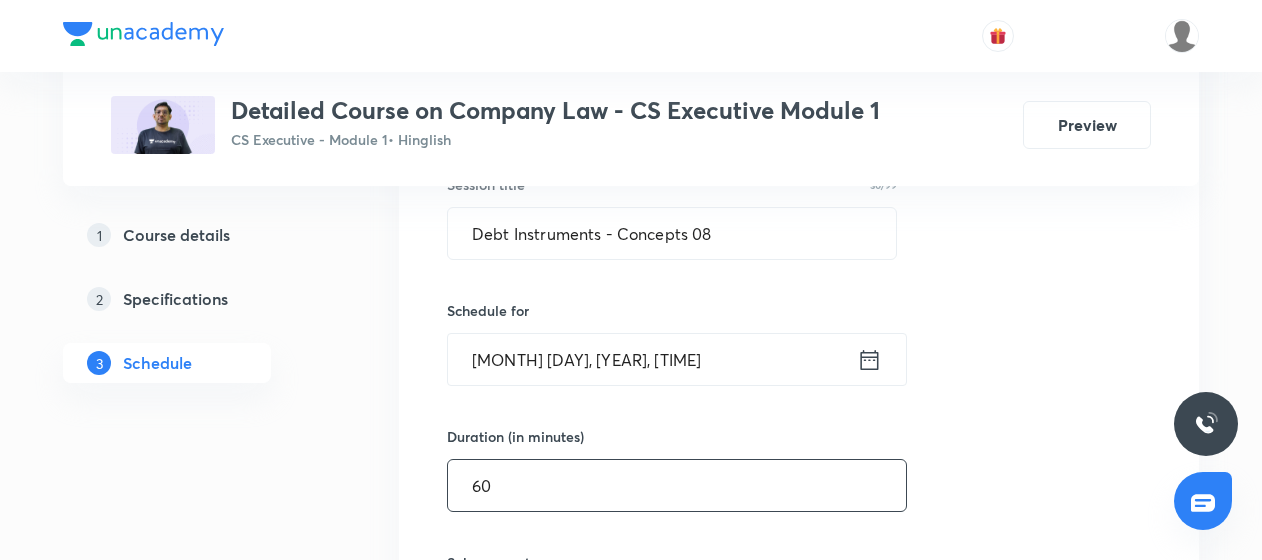 scroll, scrollTop: 739, scrollLeft: 0, axis: vertical 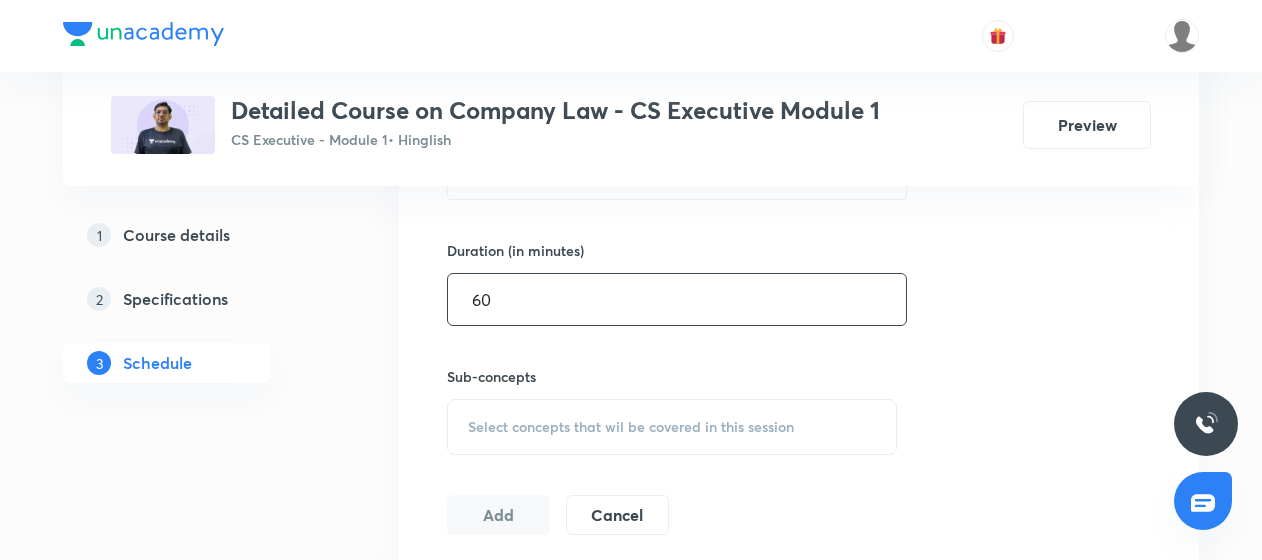 type on "60" 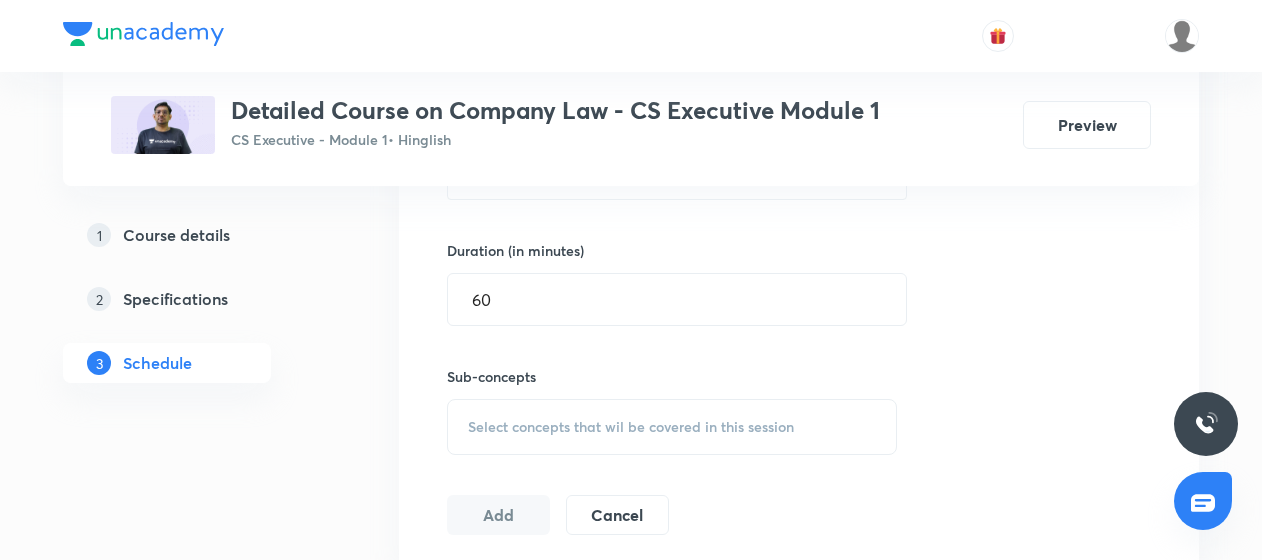 click on "Select concepts that wil be covered in this session" at bounding box center [631, 427] 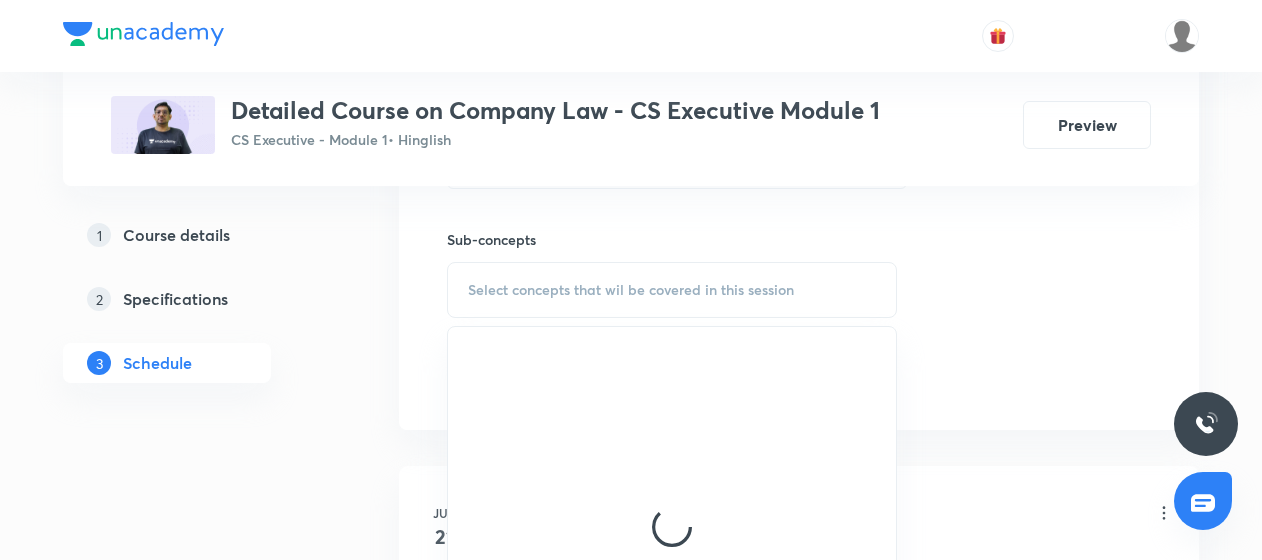 scroll, scrollTop: 877, scrollLeft: 0, axis: vertical 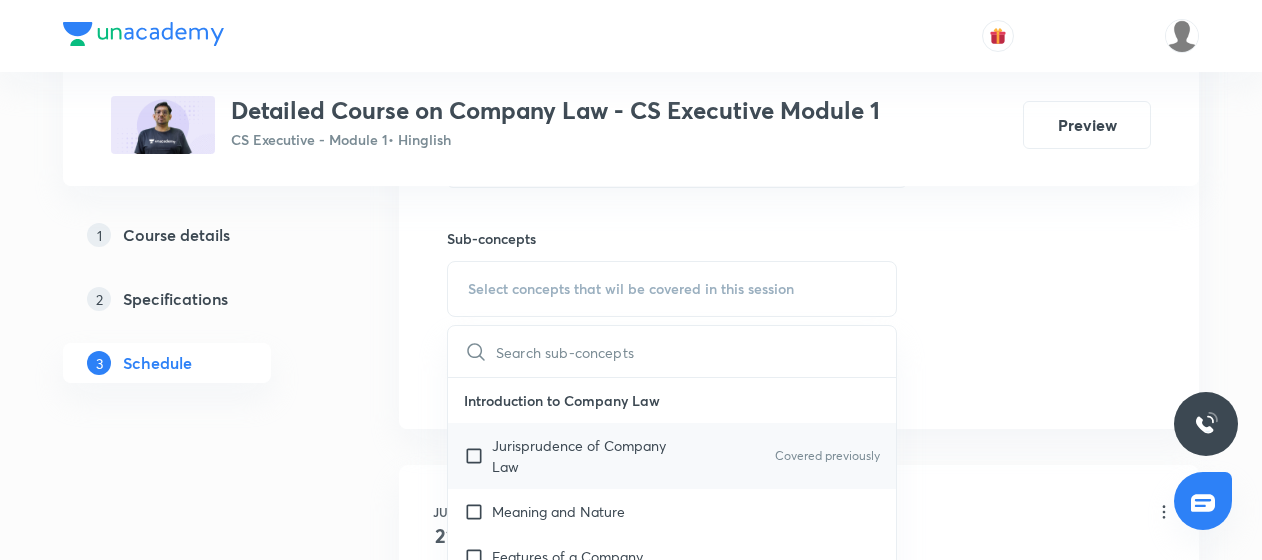 click at bounding box center (478, 456) 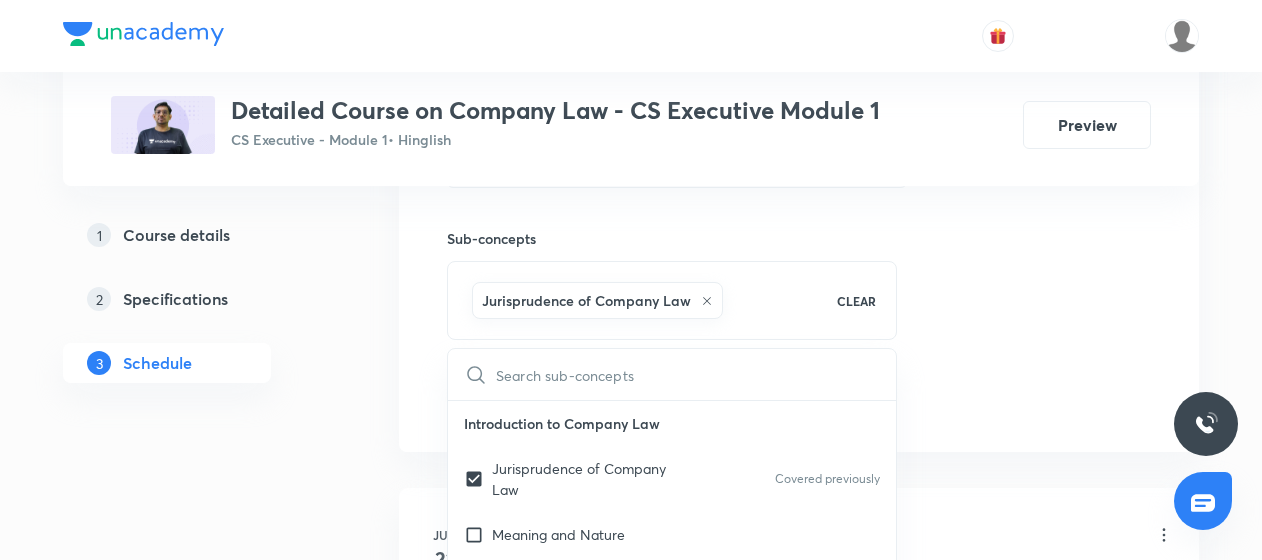 click on "Session  8 Live class Quiz Recorded classes Session title 30/99 Debt Instruments - Concepts 08 ​ Schedule for Aug 6, 2025, 8:10 PM ​ Duration (in minutes) 60 ​ Sub-concepts Jurisprudence of Company Law CLEAR ​ Introduction to Company Law Jurisprudence of Company Law Covered previously Meaning and Nature Features of a Company Judicial Acceptance Concept of Corporate Veil Applicability of Companies Act Definitions and Key Concepts Shares and Share Capital Meaning and Types of Capital Concept of Issue and Allotment Issue of Share Certificates Further Issue of Share Capital Issue of Shares Rights Issue and Bonus Shares Sweat Equity Shares and ESOPs Issue and Redemption- Pref Shares Transfer and Transmission Buyback of Securities Dematerialization of Shares Reduction of Share Capital Members and Shareholders How to Become a Member Register of Members Declaration - Beneficial Interest Rectification- Register of Member Rights of Members Variation of Shareholders’ Rights Shareholders Democracy Veto Powers" at bounding box center (799, 67) 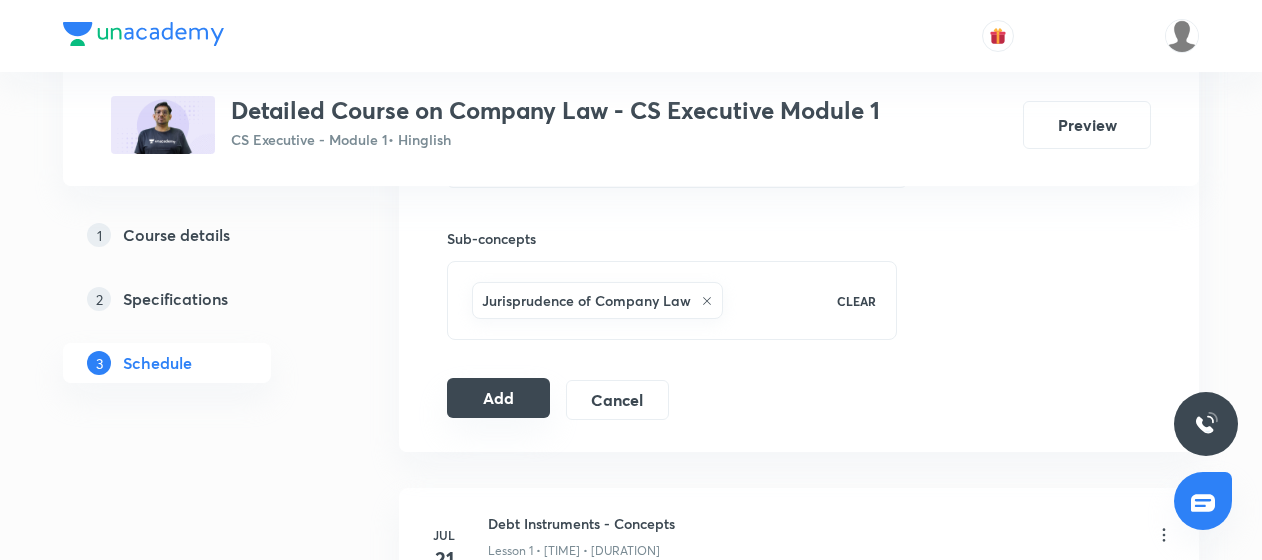 click on "Add" at bounding box center [498, 398] 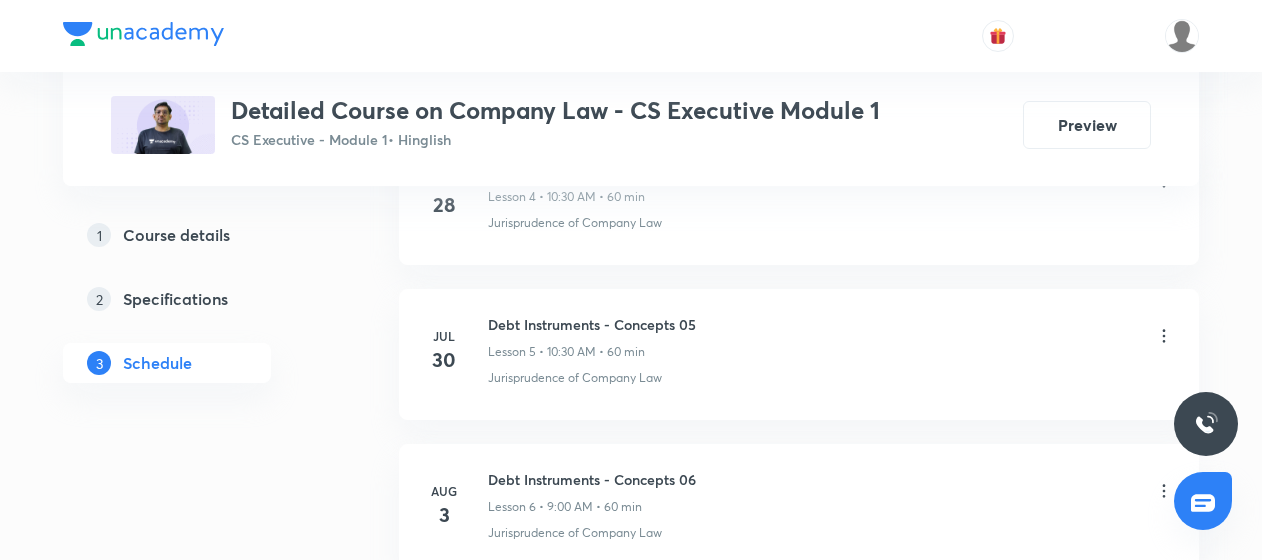 scroll, scrollTop: 2046, scrollLeft: 0, axis: vertical 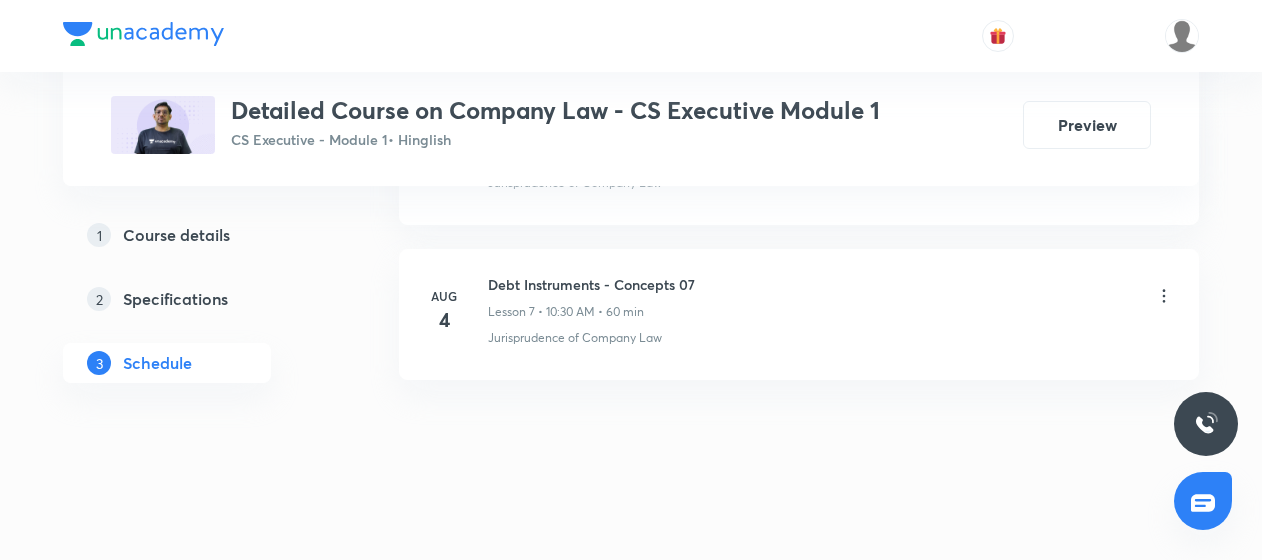 click at bounding box center (631, 1) 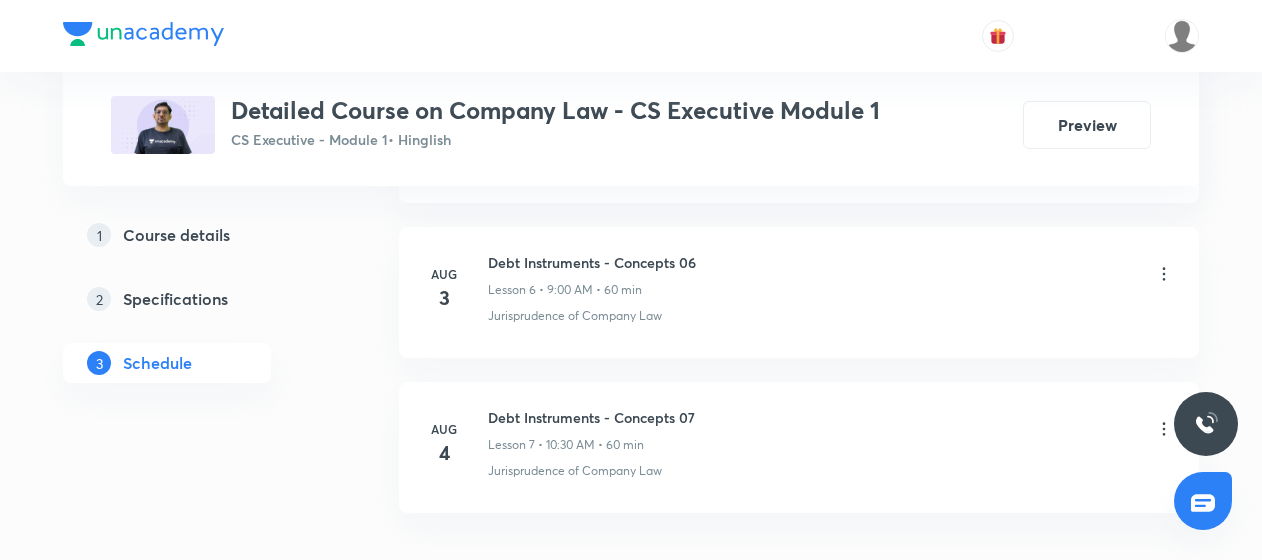 scroll, scrollTop: 2046, scrollLeft: 0, axis: vertical 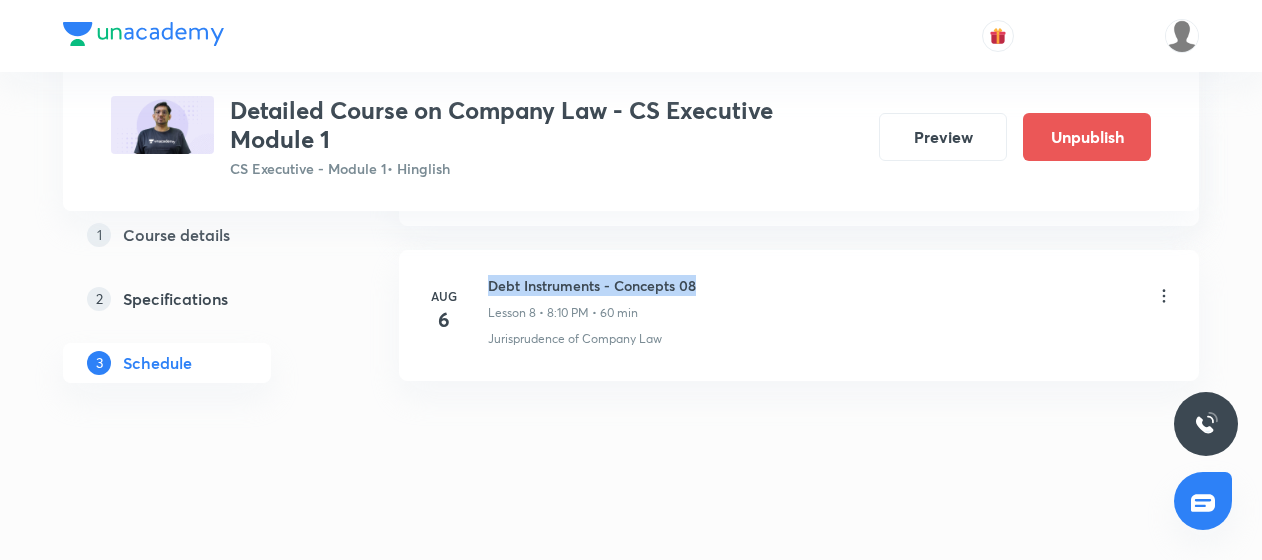 drag, startPoint x: 487, startPoint y: 275, endPoint x: 750, endPoint y: 268, distance: 263.09314 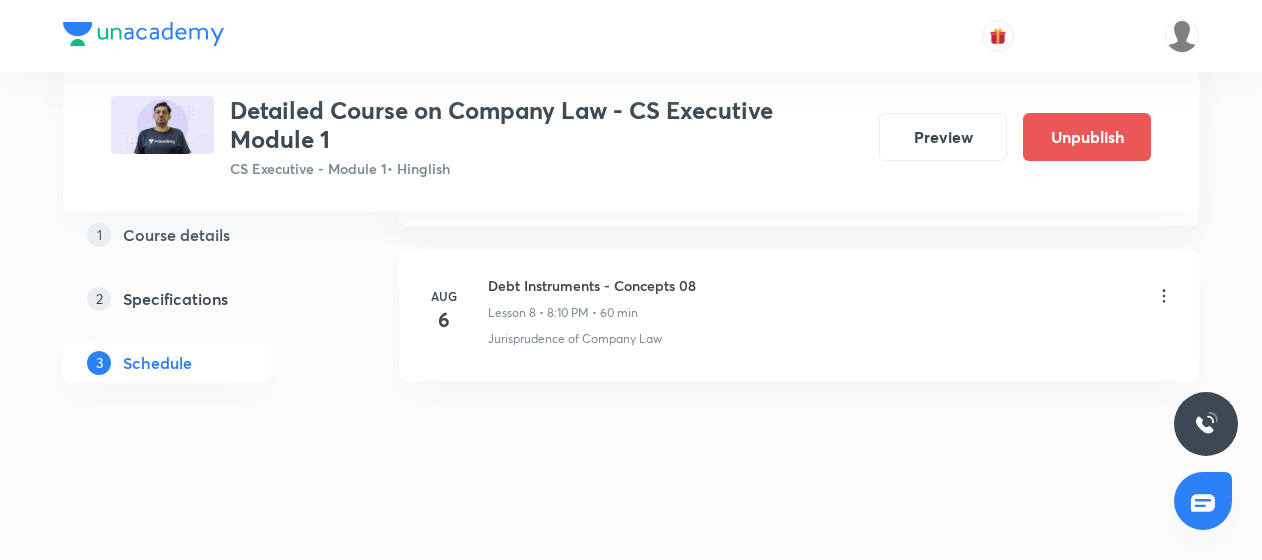 drag, startPoint x: 750, startPoint y: 268, endPoint x: 696, endPoint y: 449, distance: 188.88356 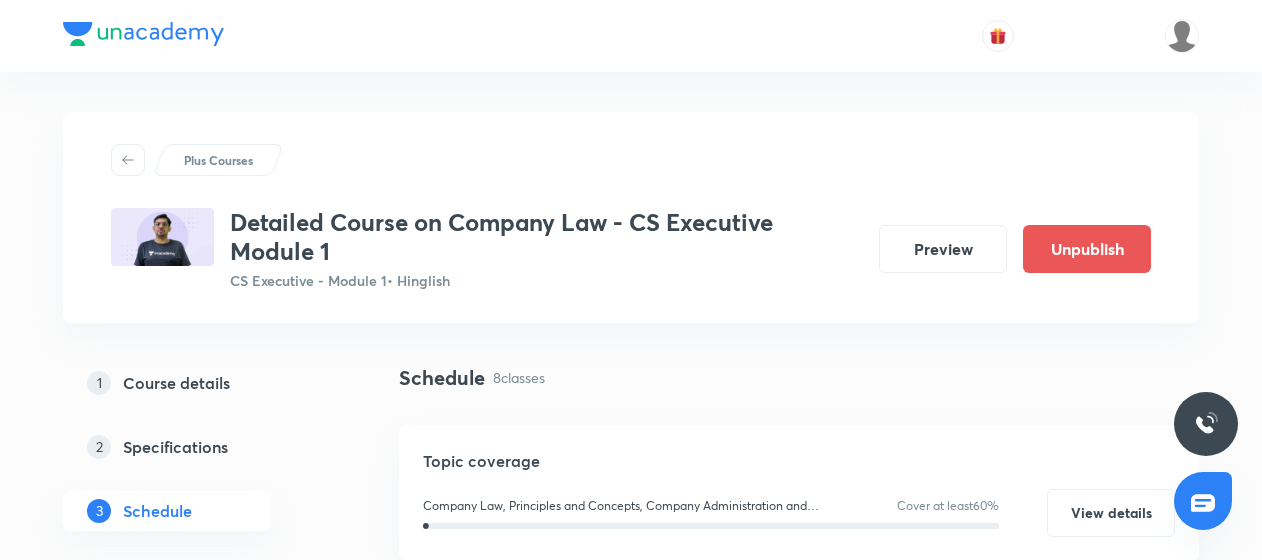 scroll, scrollTop: 461, scrollLeft: 0, axis: vertical 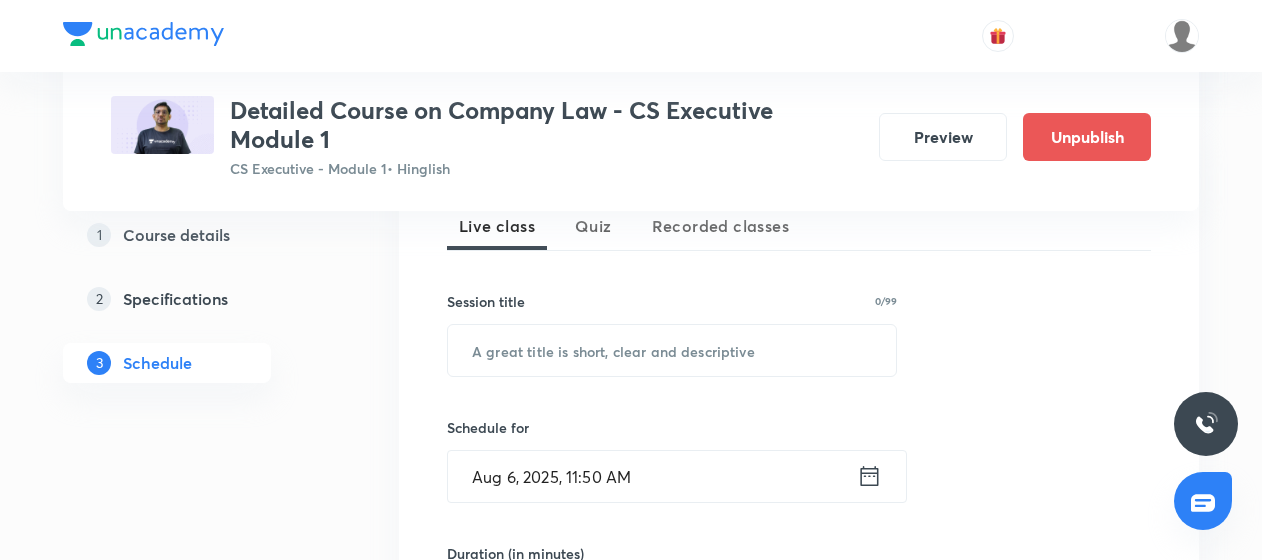 click on "Session  9 Live class Quiz Recorded classes Session title 0/99 ​ Schedule for Aug 6, 2025, 11:50 AM ​ Duration (in minutes) ​ Sub-concepts Select concepts that wil be covered in this session Add Cancel" at bounding box center (799, 497) 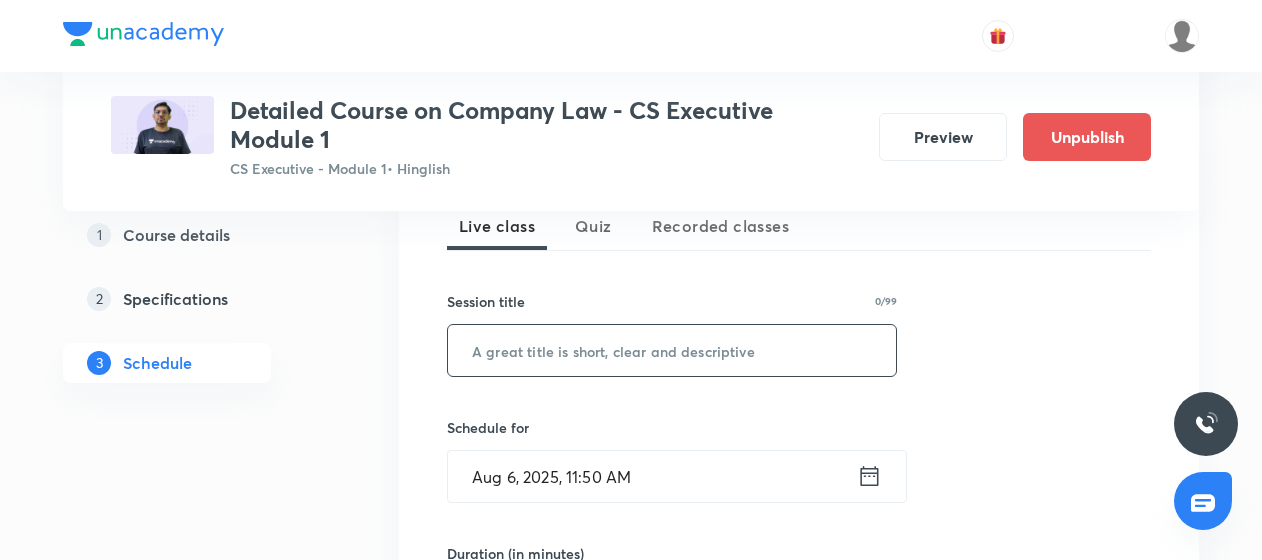 click at bounding box center [672, 350] 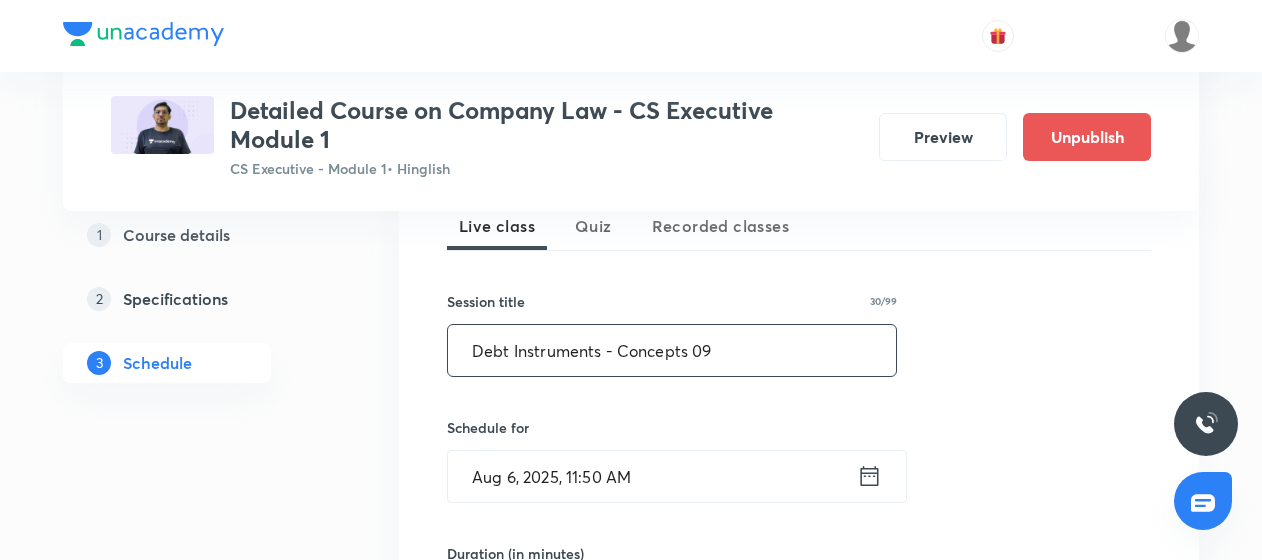 scroll, scrollTop: 520, scrollLeft: 0, axis: vertical 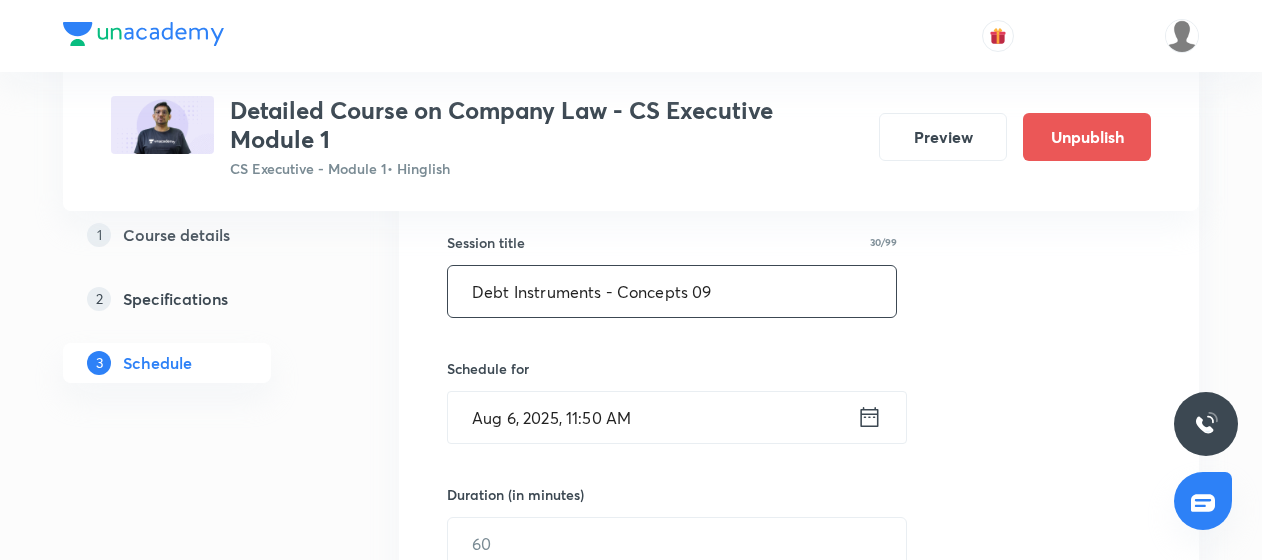type on "Debt Instruments - Concepts 09" 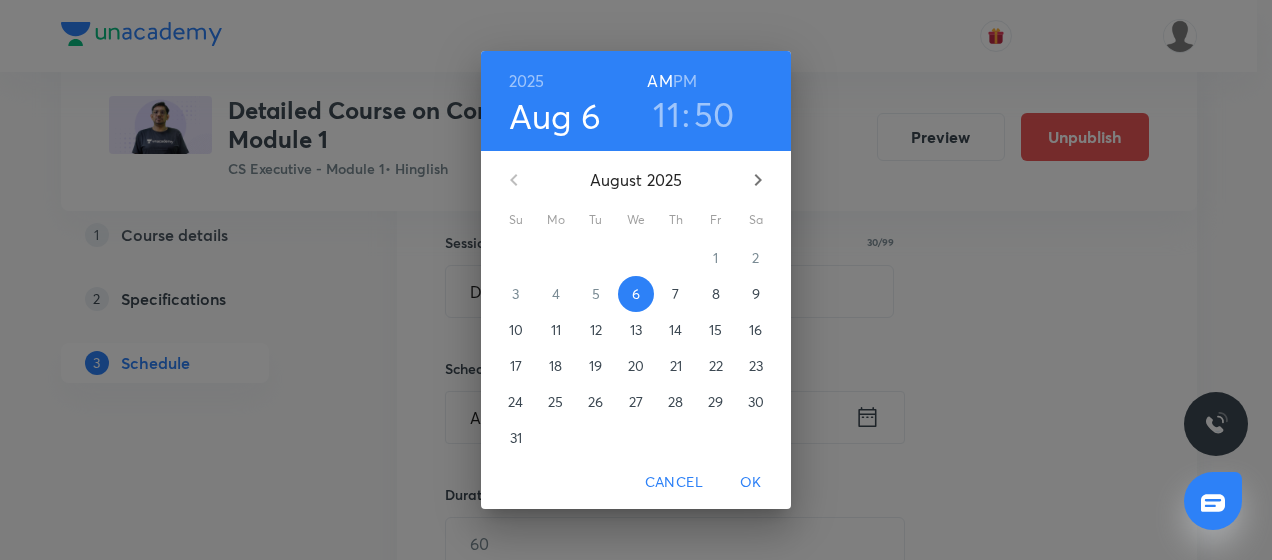 click on "8" at bounding box center [716, 294] 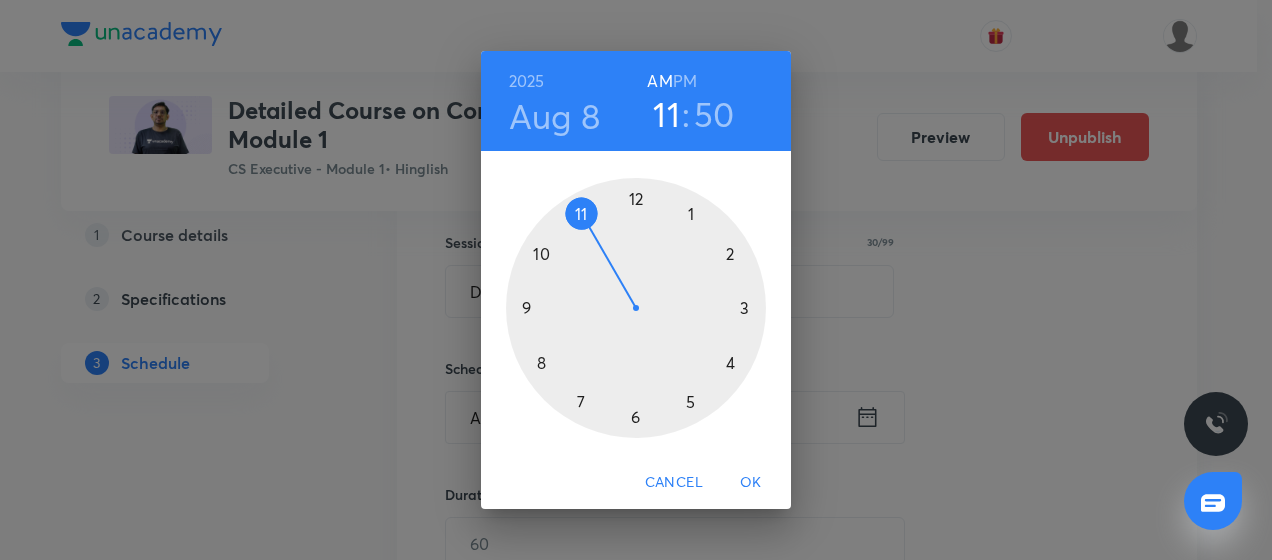 click at bounding box center [636, 308] 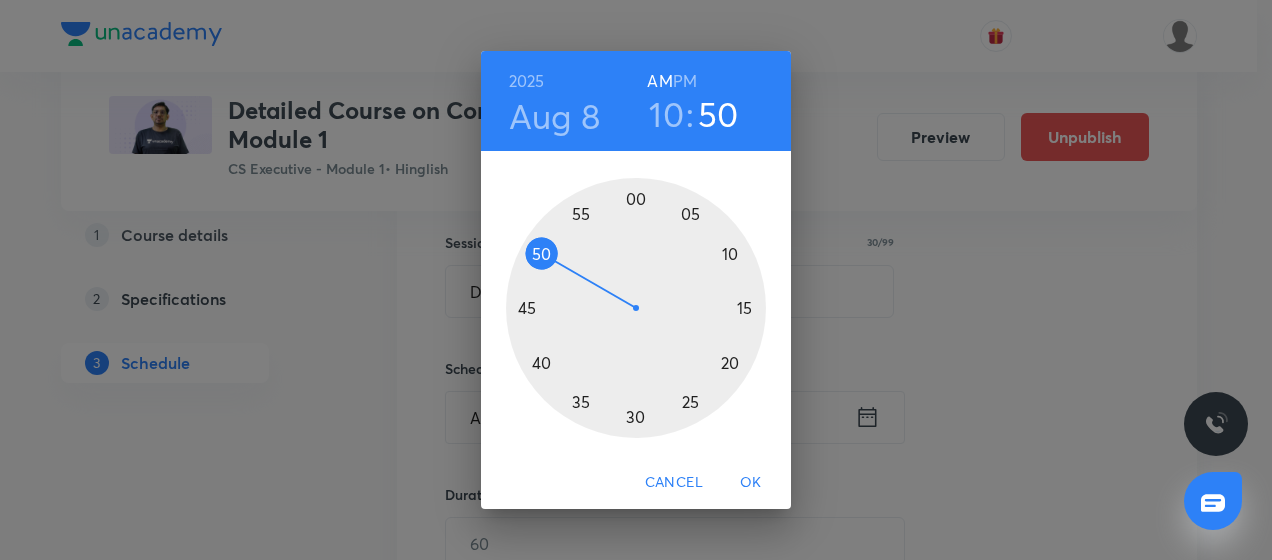 click at bounding box center (636, 308) 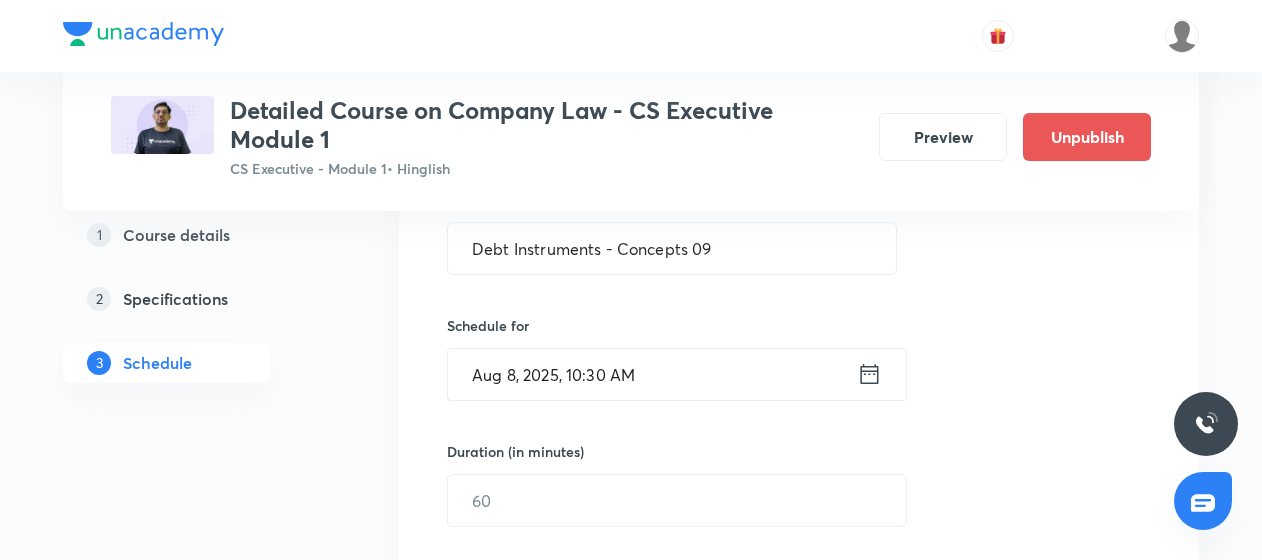 scroll, scrollTop: 555, scrollLeft: 0, axis: vertical 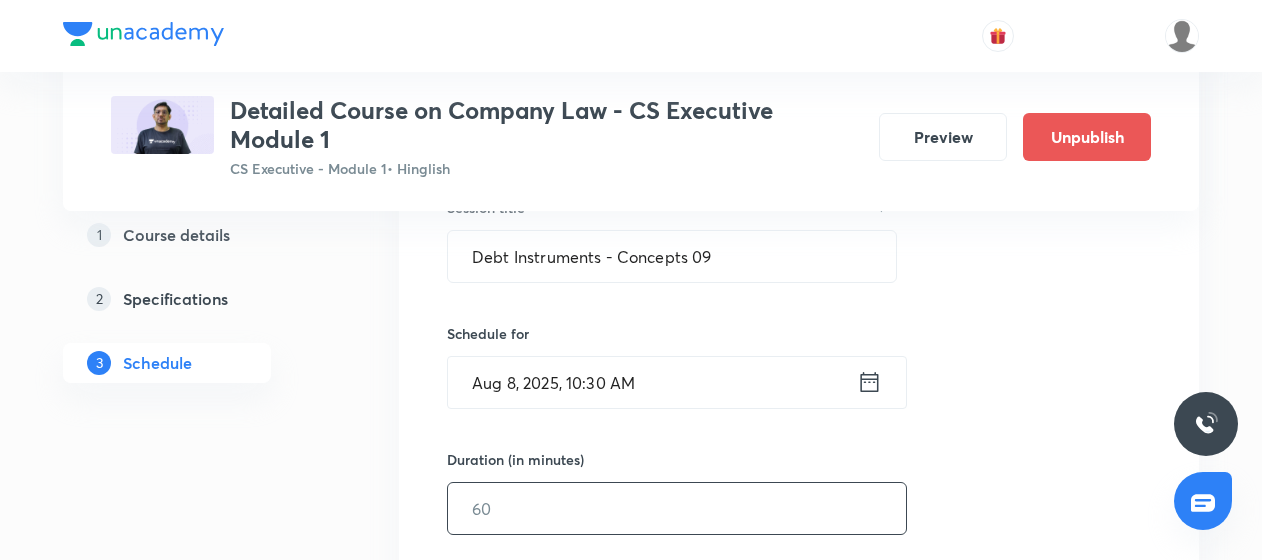 click at bounding box center [677, 508] 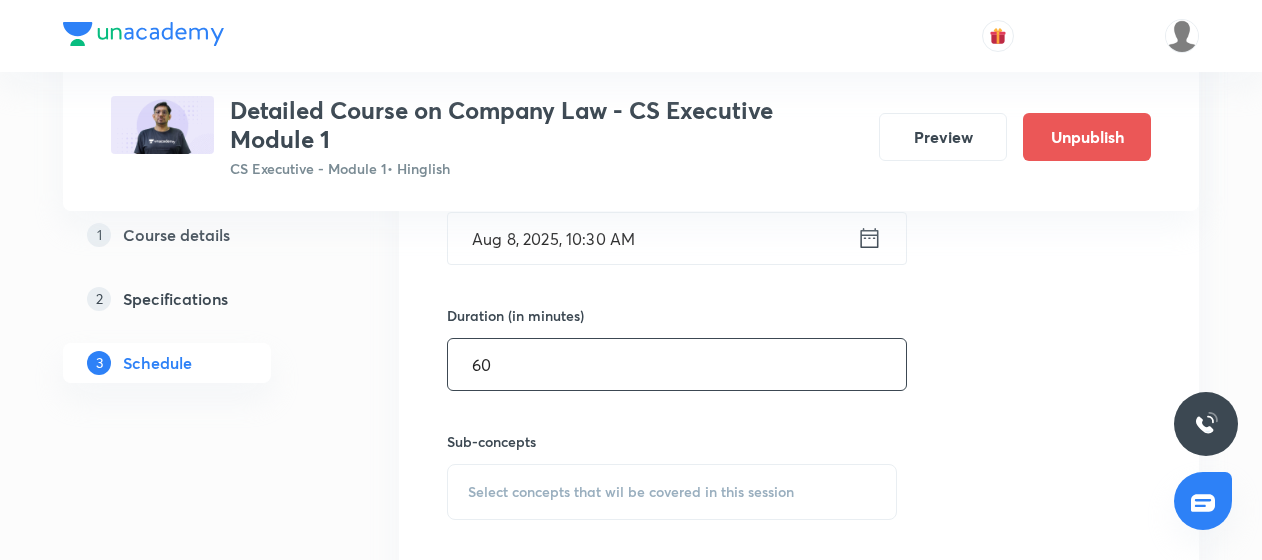 type on "60" 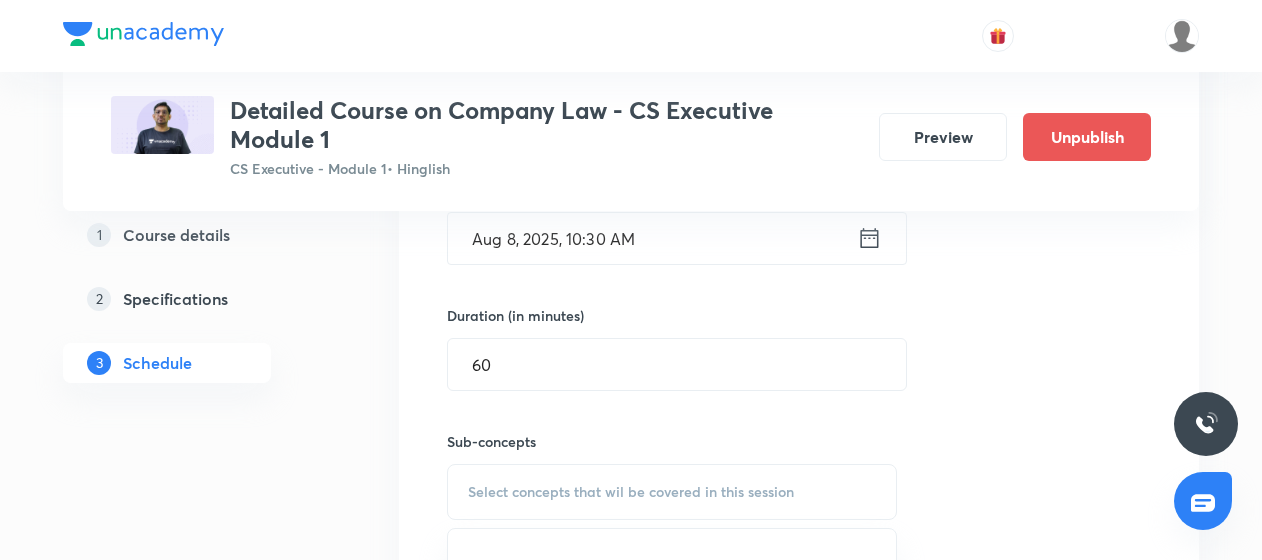 scroll, scrollTop: 813, scrollLeft: 0, axis: vertical 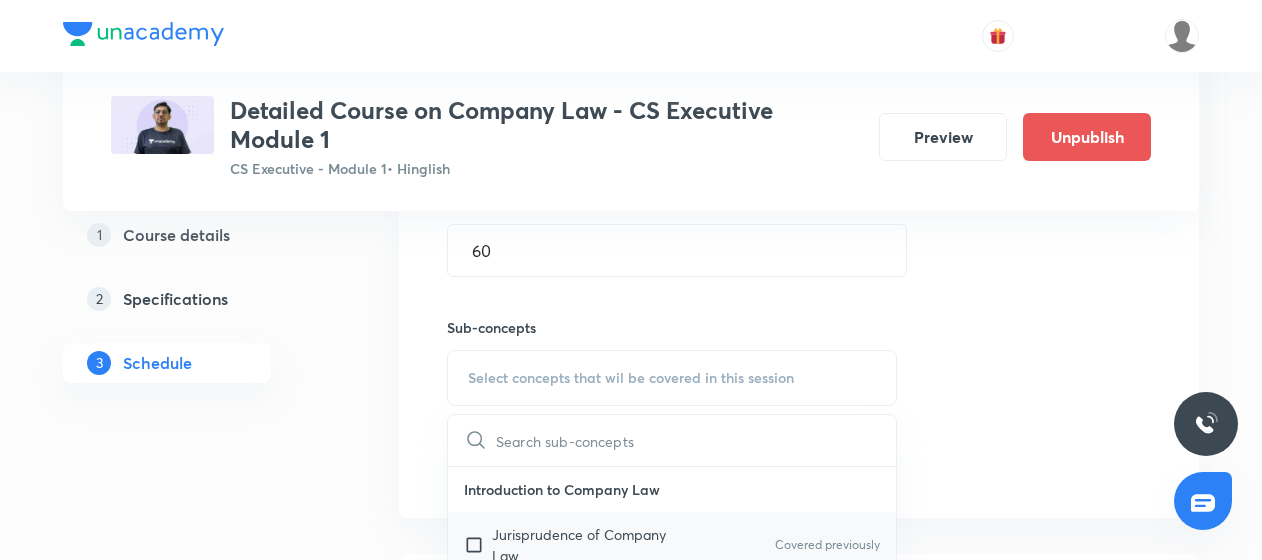 click at bounding box center [478, 545] 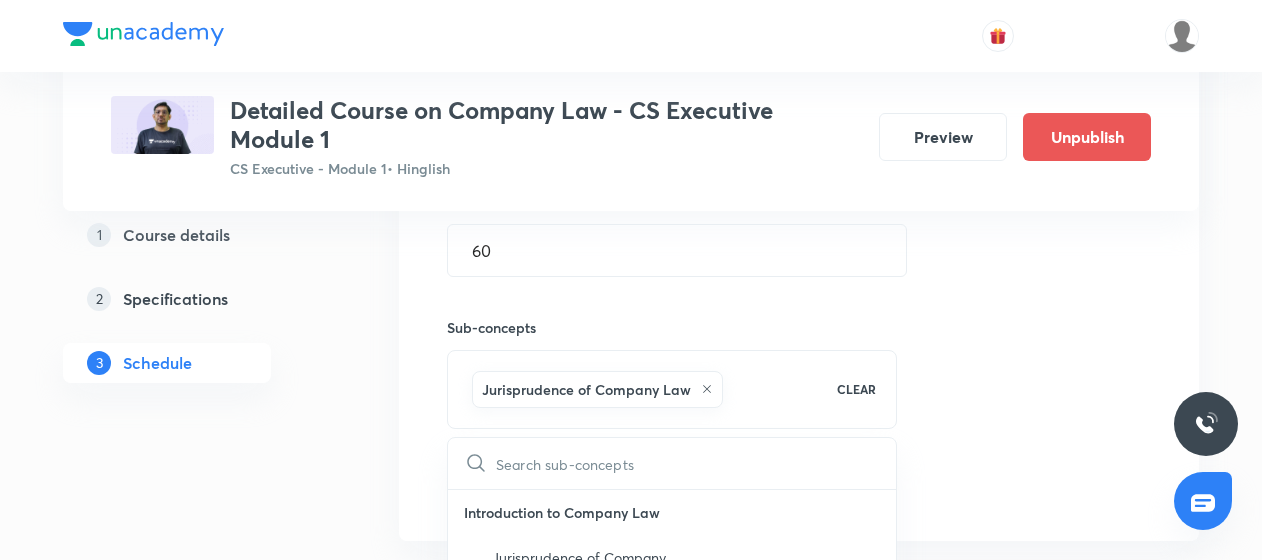 click on "Plus Courses Detailed Course on Company Law - CS Executive Module 1 CS Executive - Module 1  • Hinglish Preview Unpublish 1 Course details 2 Specifications 3 Schedule Schedule 8  classes Topic coverage Company Law, Principles and Concepts, Company Administration and Meetings, CS as a Profession Cover at least  60 % View details Session  9 Live class Quiz Recorded classes Session title 30/99 Debt Instruments - Concepts 09 ​ Schedule for Aug 8, 2025, 10:30 AM ​ Duration (in minutes) 60 ​ Sub-concepts Jurisprudence of Company Law CLEAR ​ Introduction to Company Law Jurisprudence of Company Law Covered previously Meaning and Nature Features of a Company Judicial Acceptance Concept of Corporate Veil Applicability of Companies Act Definitions and Key Concepts Shares and Share Capital Meaning and Types of Capital Concept of Issue and Allotment Issue of Share Certificates Further Issue of Share Capital Issue of Shares Rights Issue and Bonus Shares Sweat Equity Shares and ESOPs Transfer and Transmission IEPF" at bounding box center [631, 622] 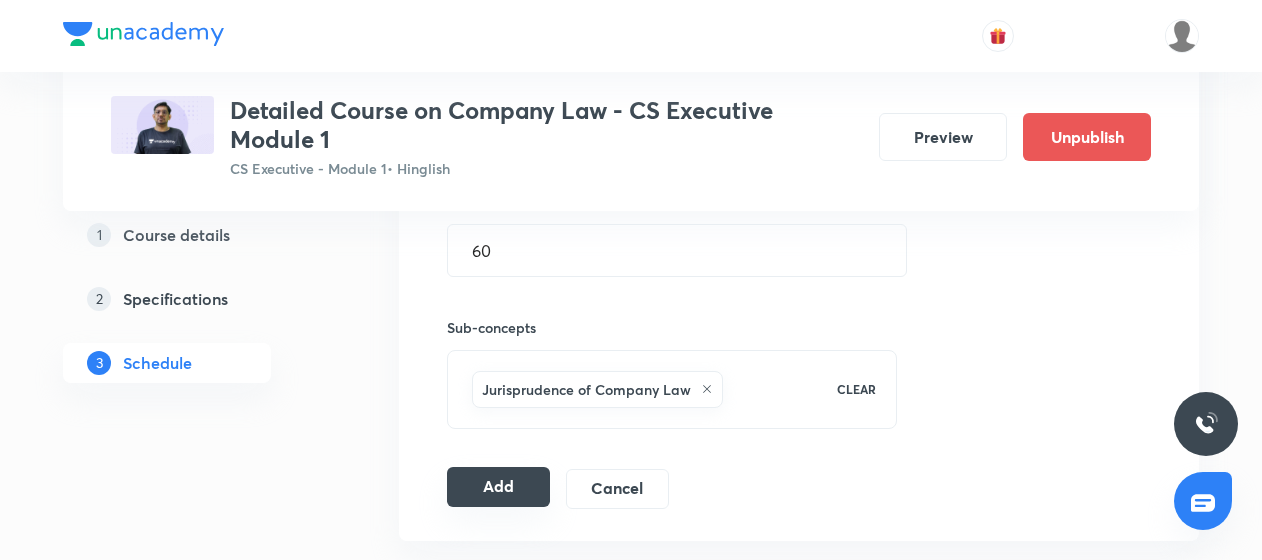 click on "Add" at bounding box center (498, 487) 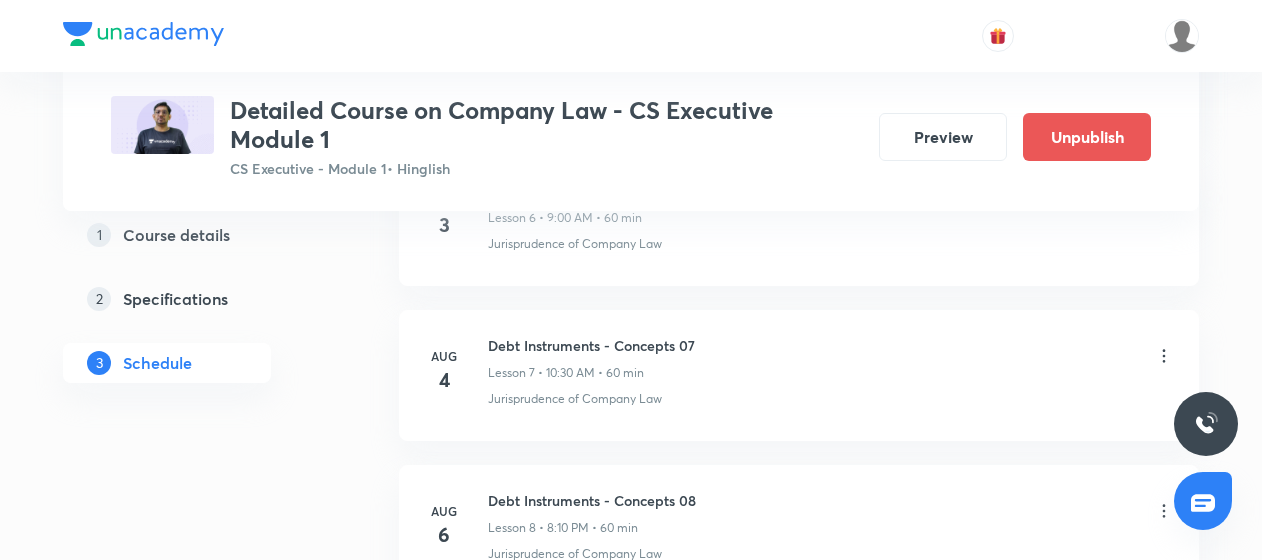 scroll, scrollTop: 2224, scrollLeft: 0, axis: vertical 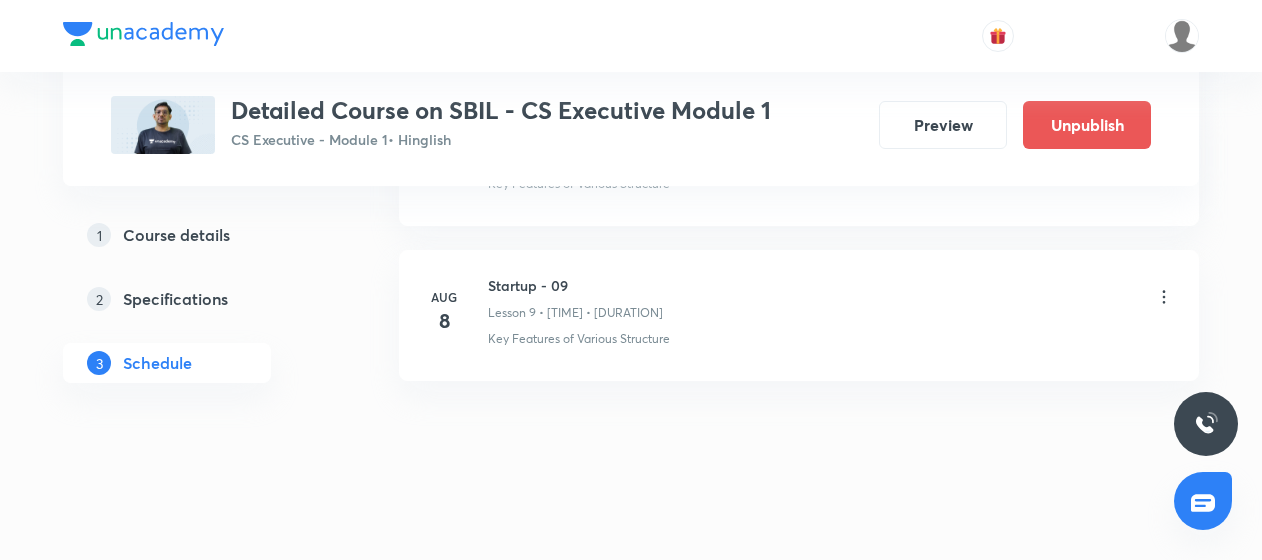 click at bounding box center (631, 36) 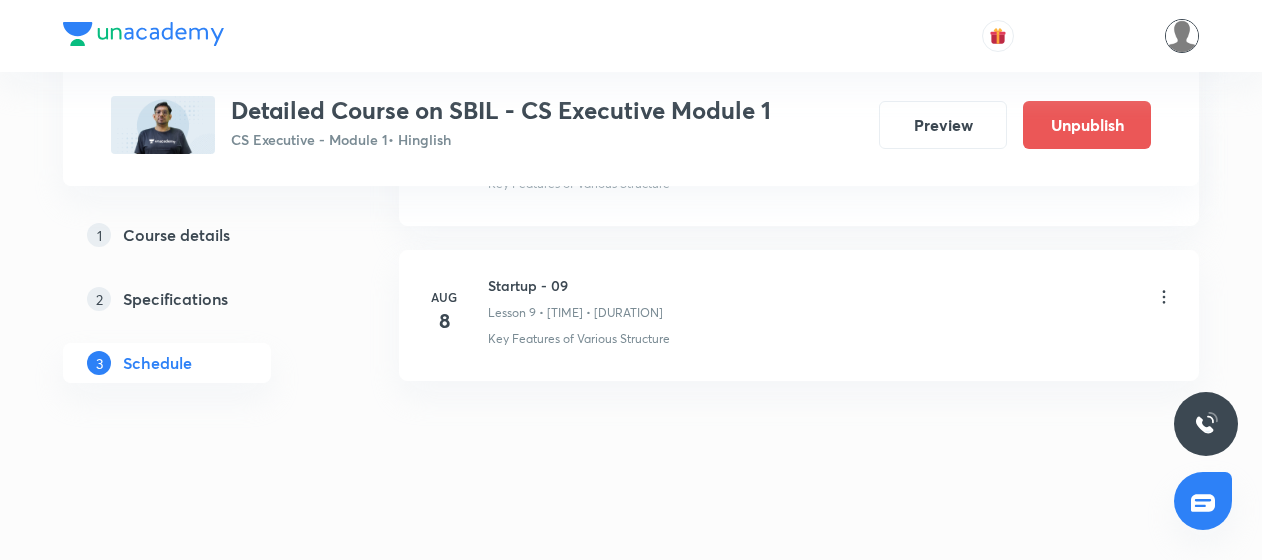 click at bounding box center [1182, 36] 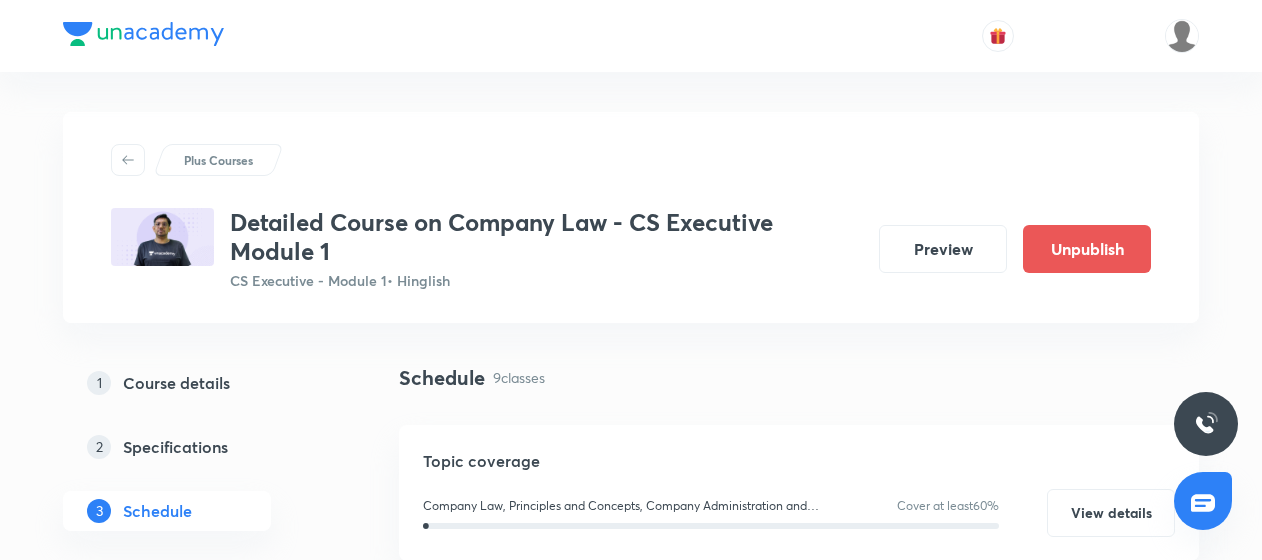 scroll, scrollTop: 2357, scrollLeft: 0, axis: vertical 